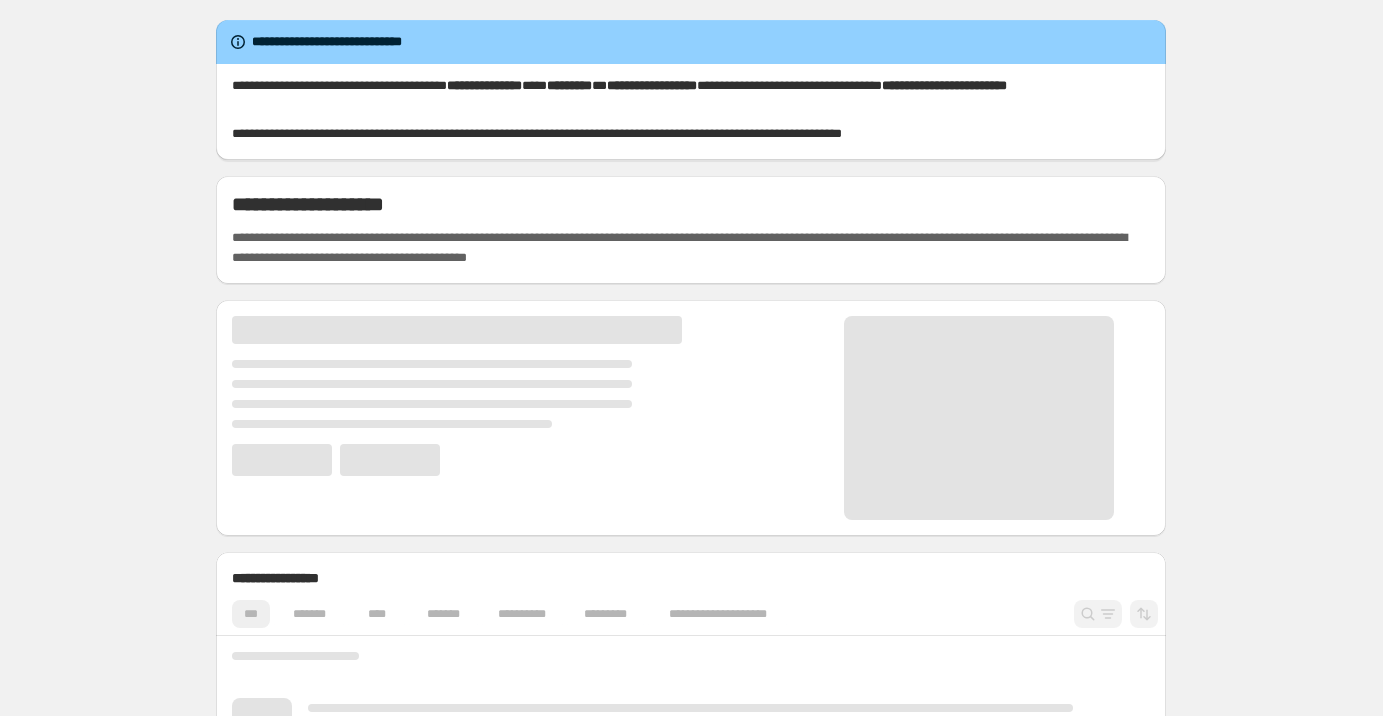 scroll, scrollTop: 0, scrollLeft: 0, axis: both 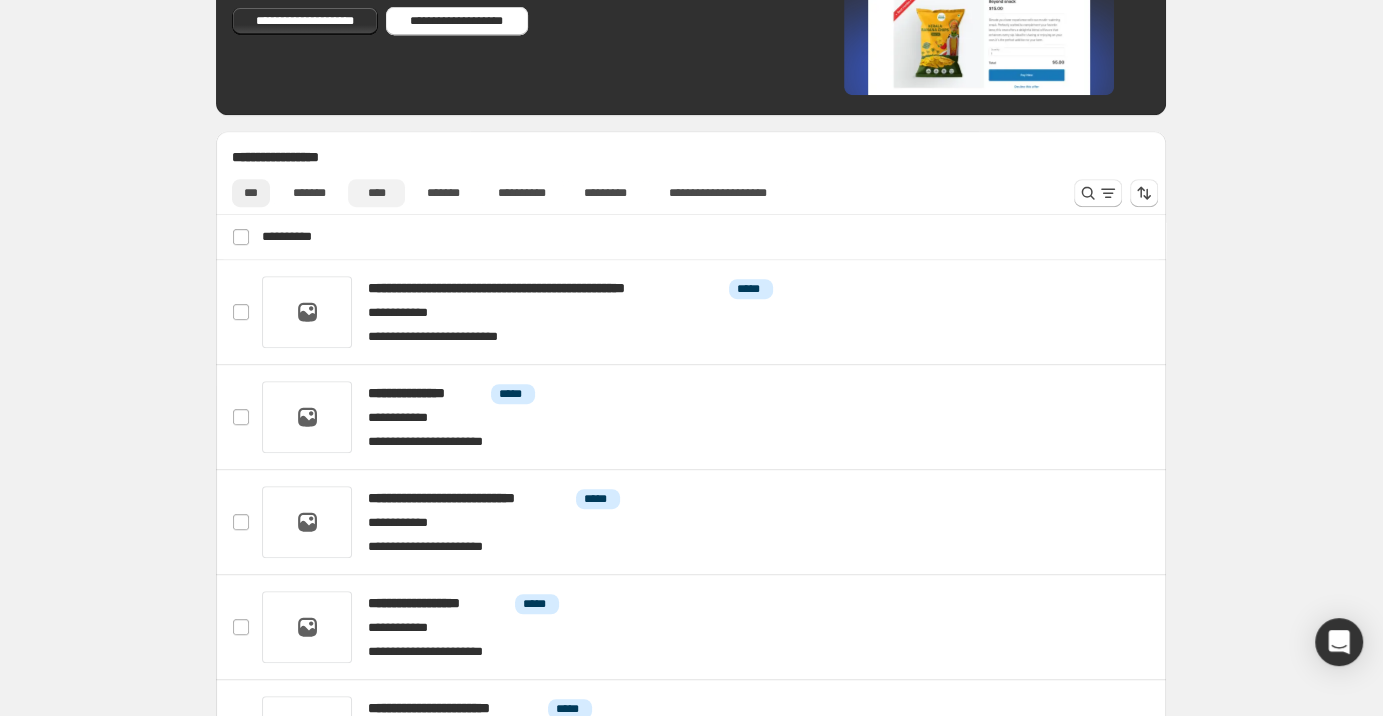 click on "****" at bounding box center [377, 193] 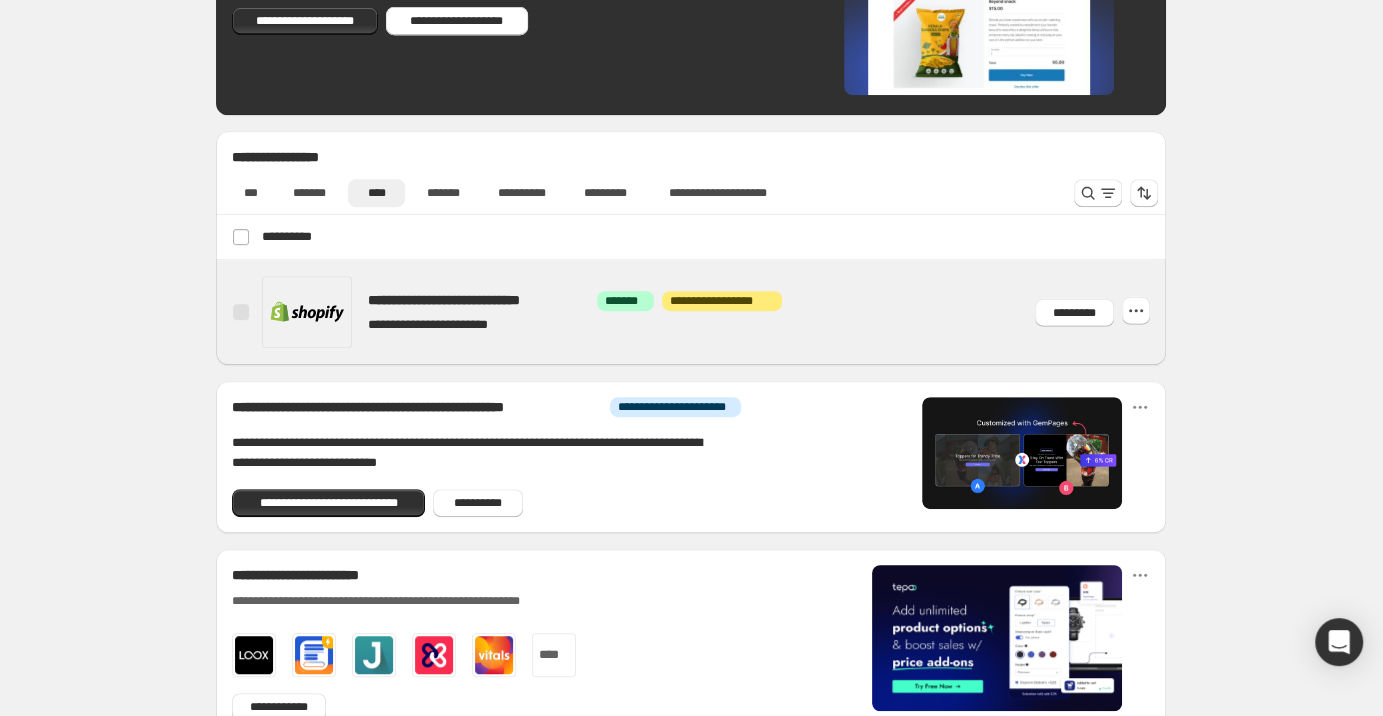 click at bounding box center [715, 312] 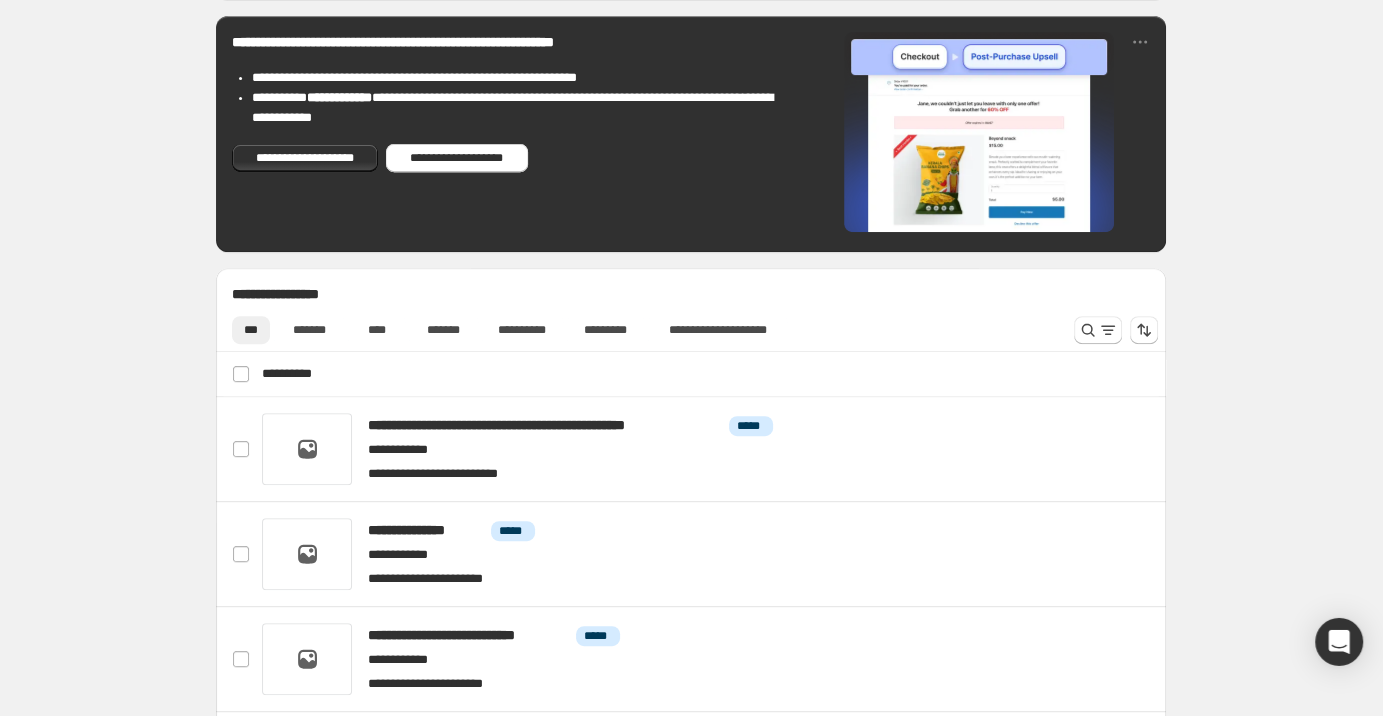 scroll, scrollTop: 886, scrollLeft: 0, axis: vertical 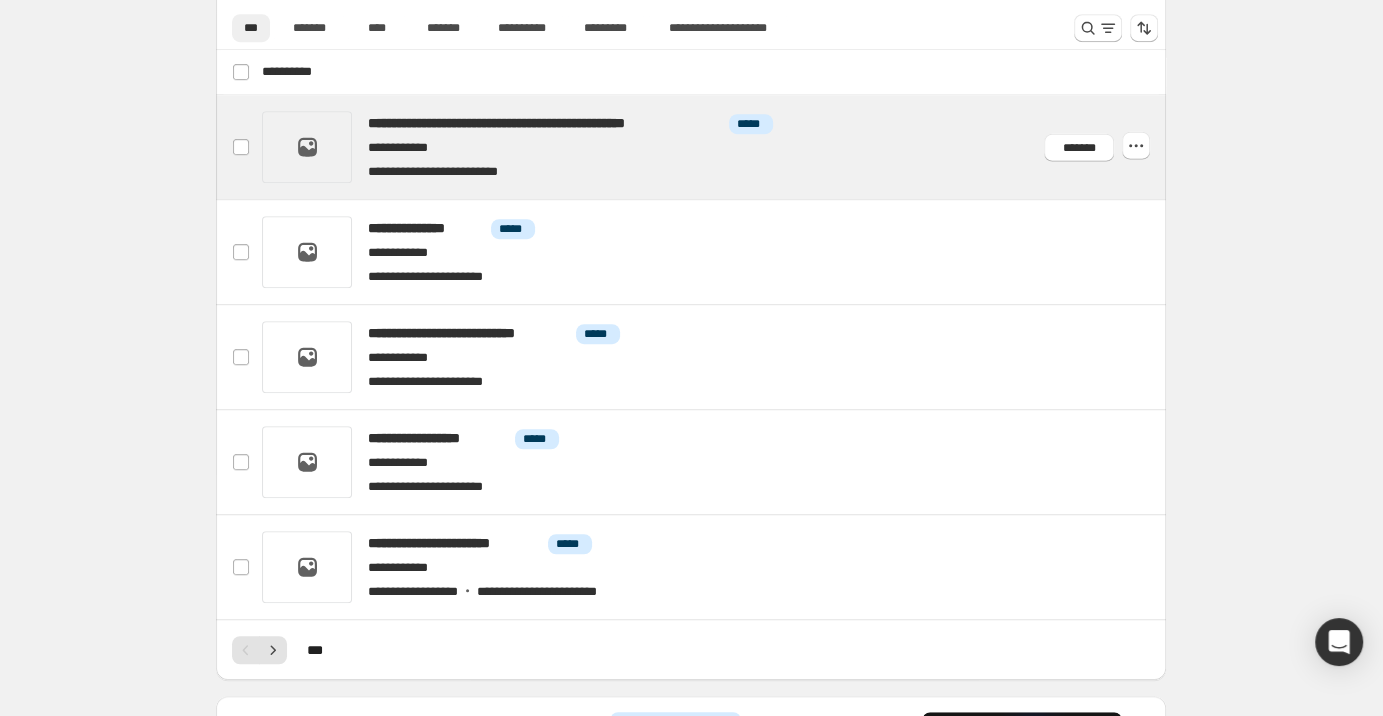 click at bounding box center [715, 147] 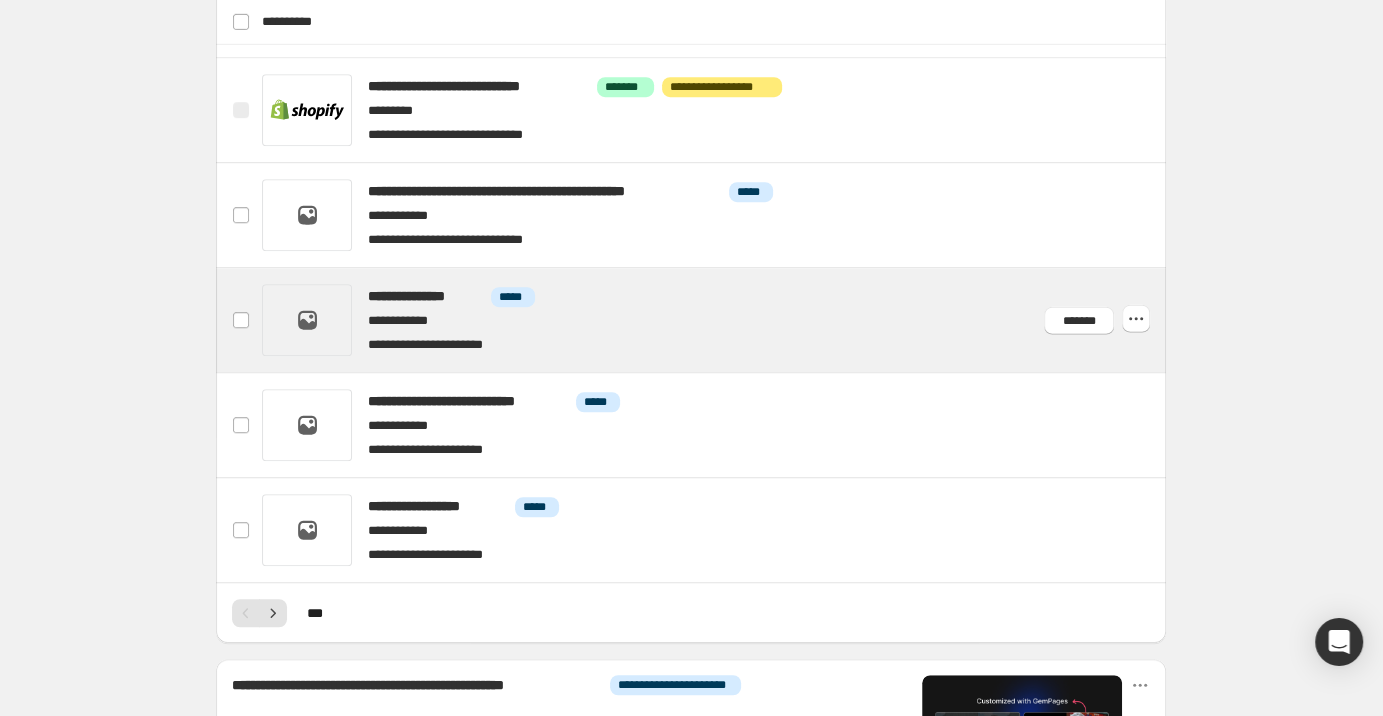 scroll, scrollTop: 959, scrollLeft: 0, axis: vertical 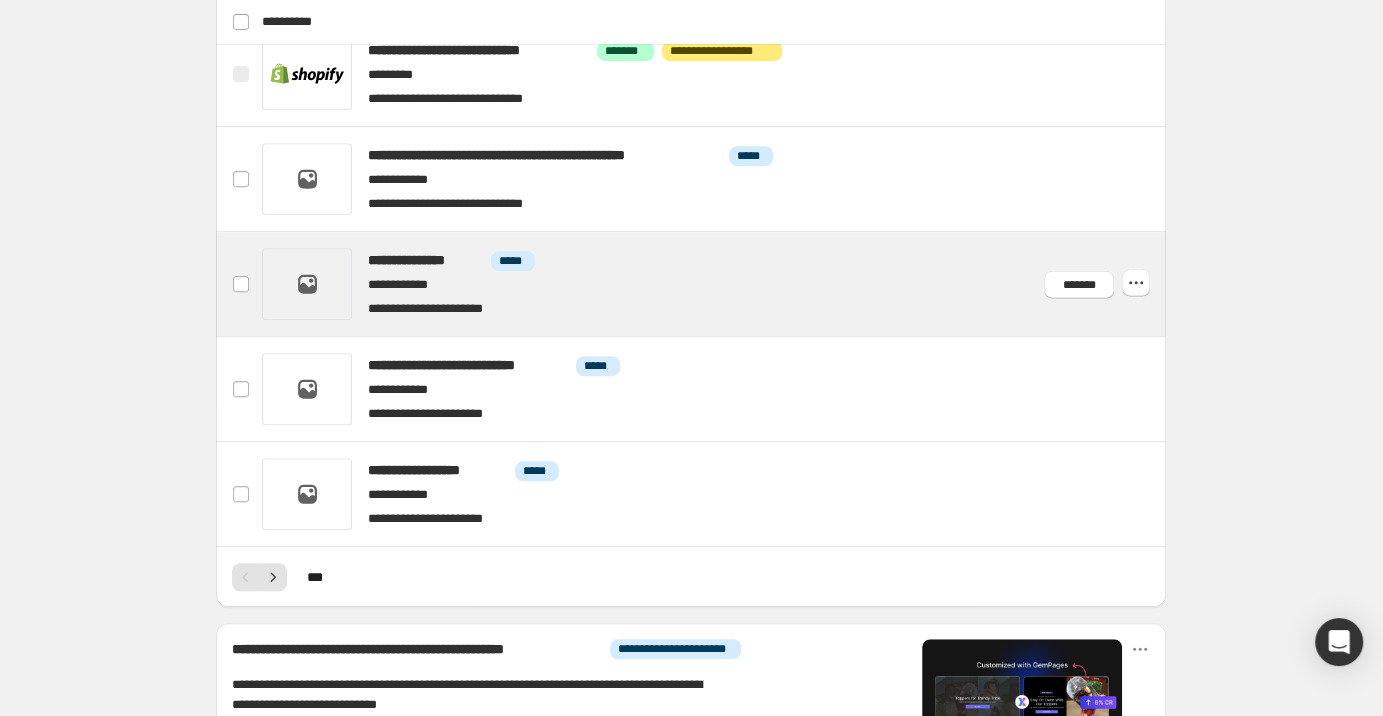 click at bounding box center [715, 284] 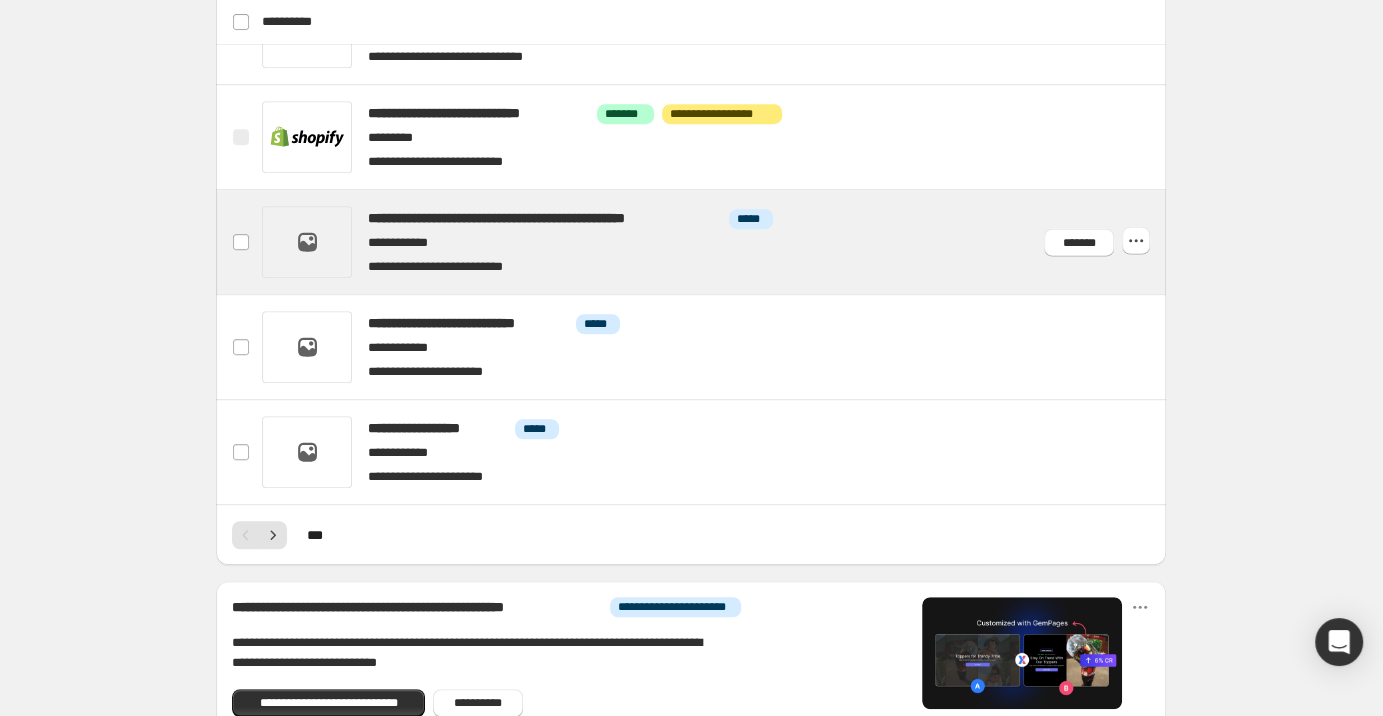scroll, scrollTop: 1001, scrollLeft: 0, axis: vertical 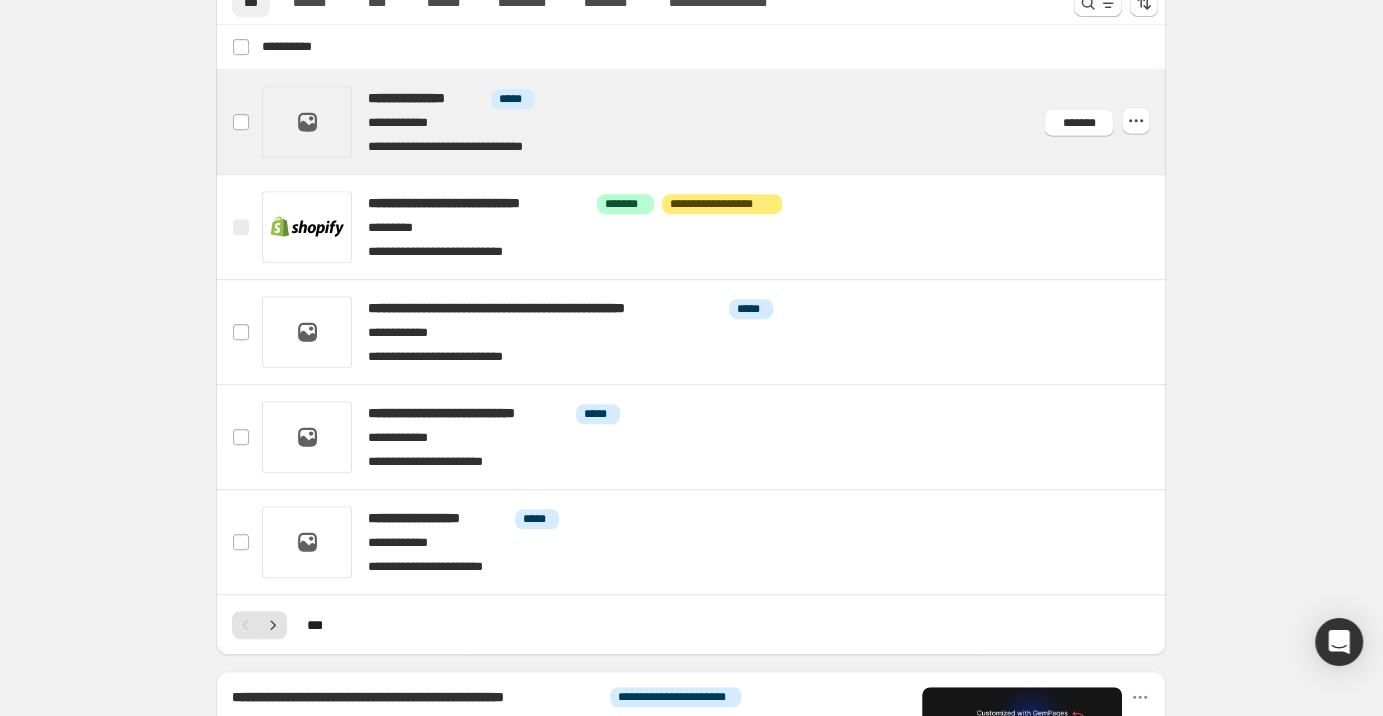 click at bounding box center (715, 122) 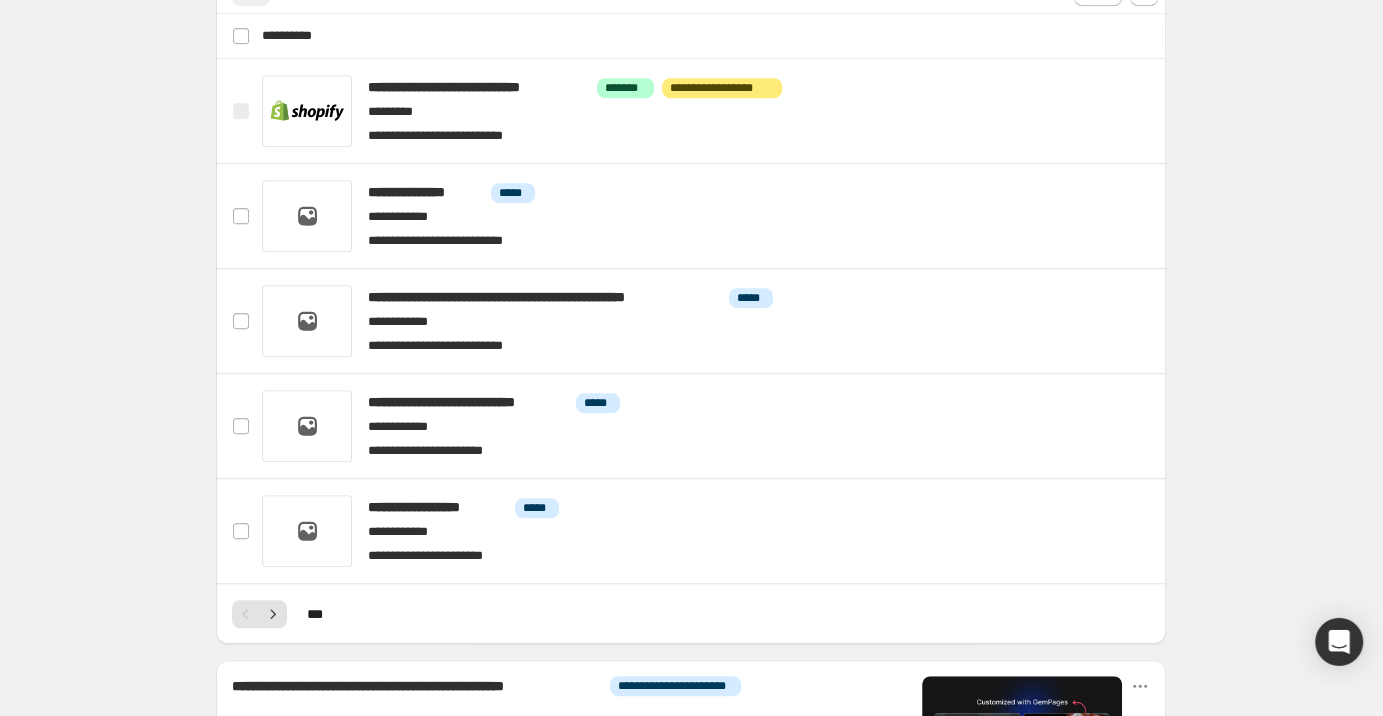 scroll, scrollTop: 959, scrollLeft: 0, axis: vertical 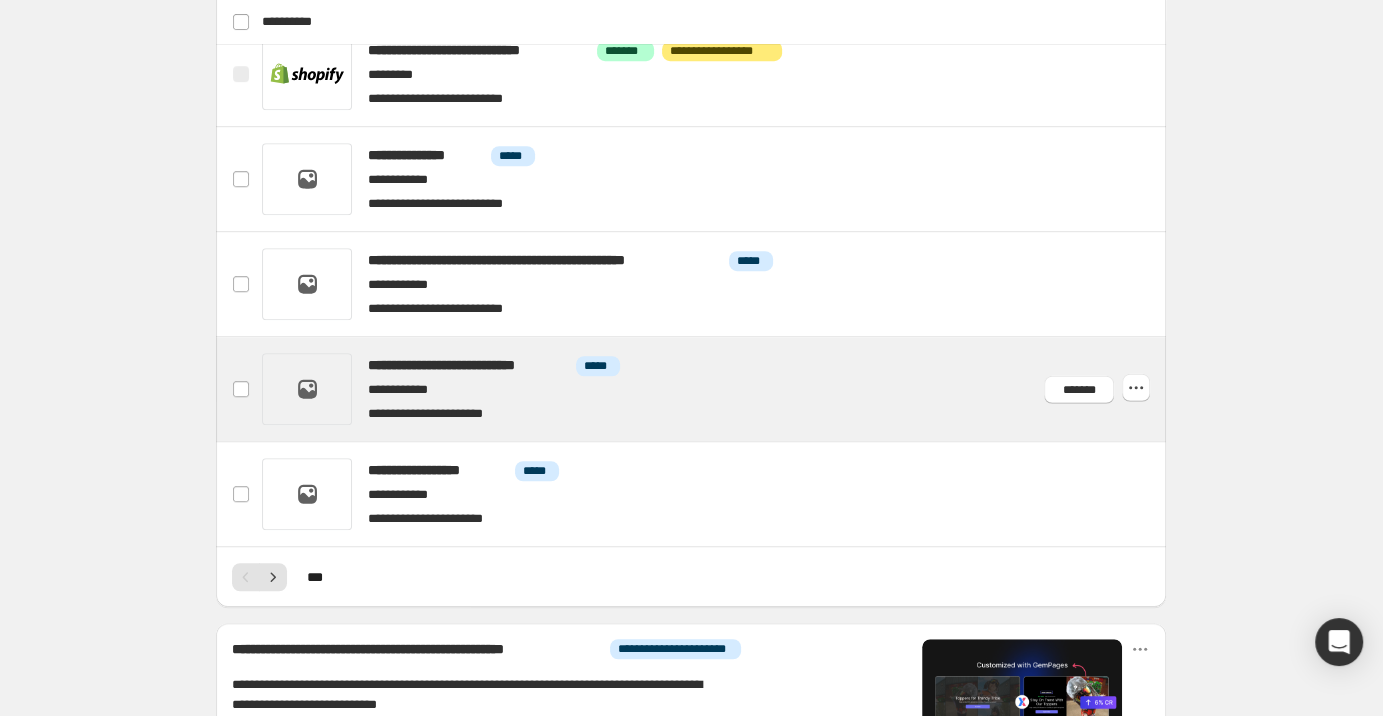click at bounding box center [715, 389] 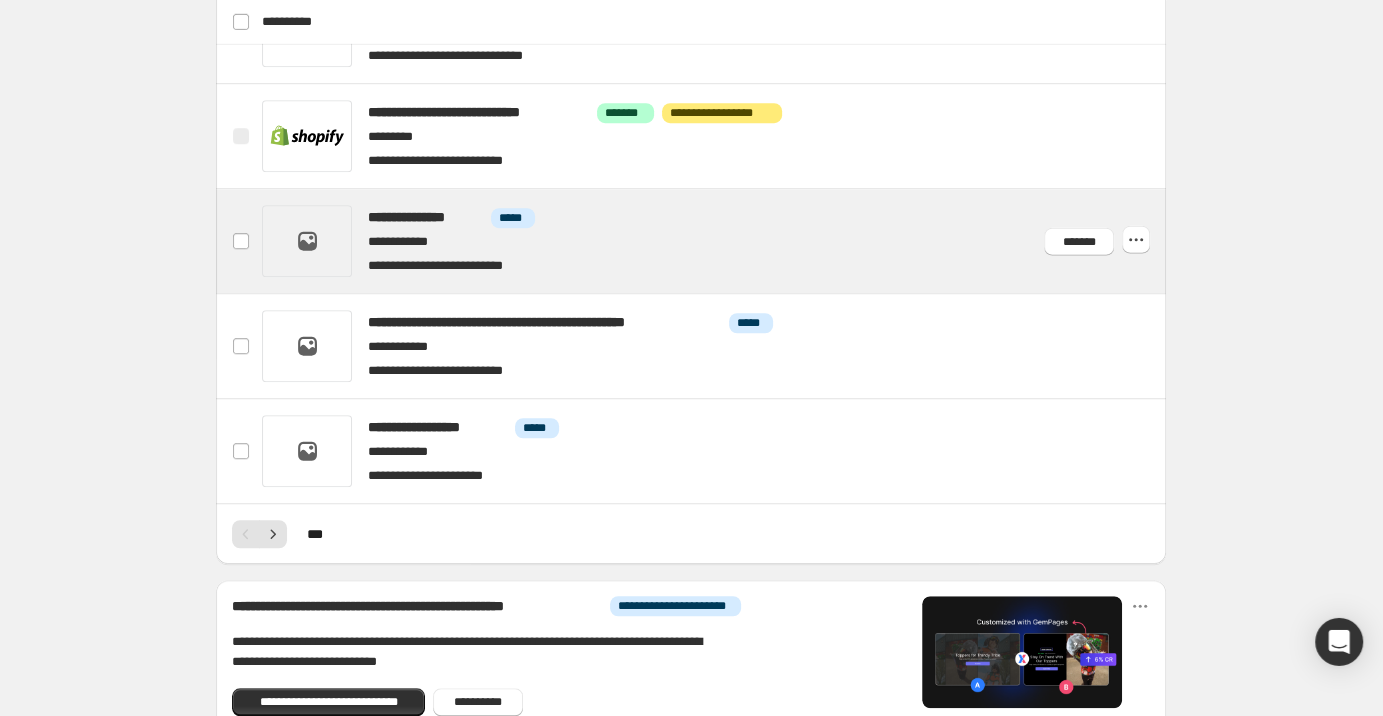 scroll, scrollTop: 959, scrollLeft: 0, axis: vertical 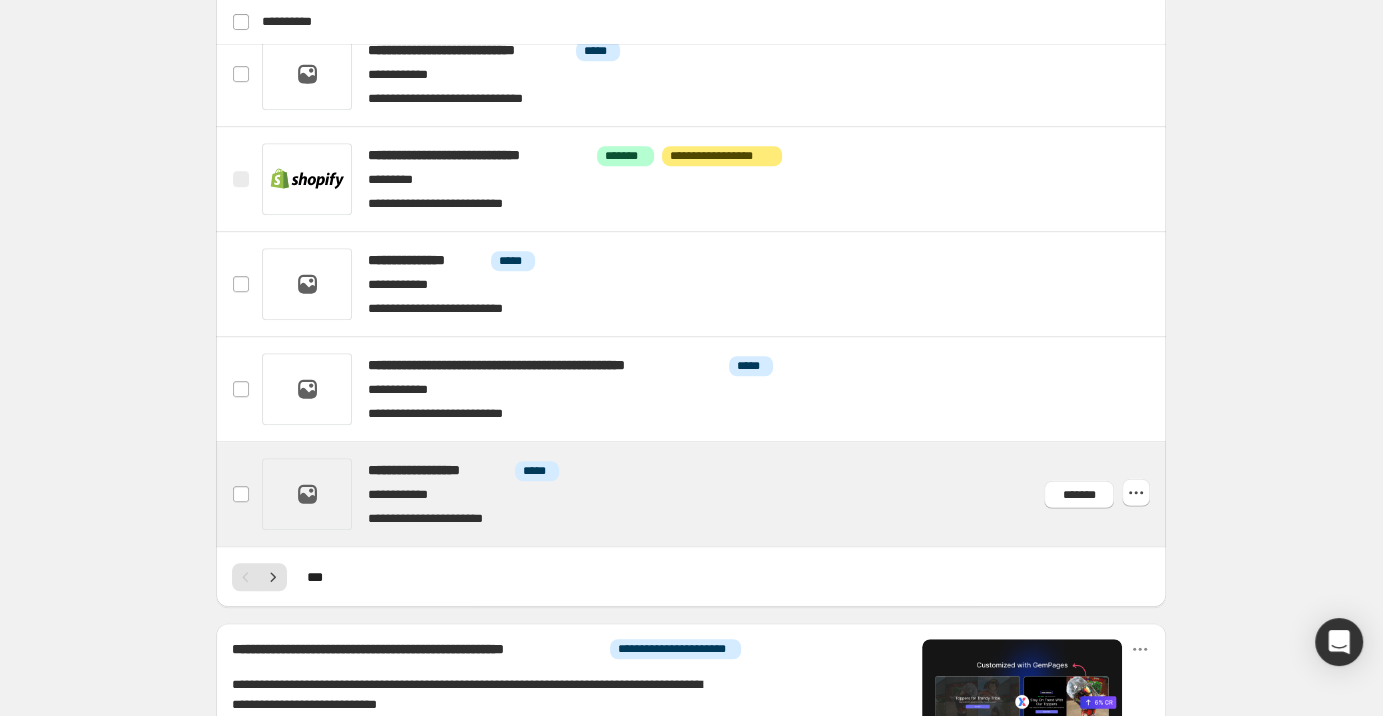 click at bounding box center (715, 494) 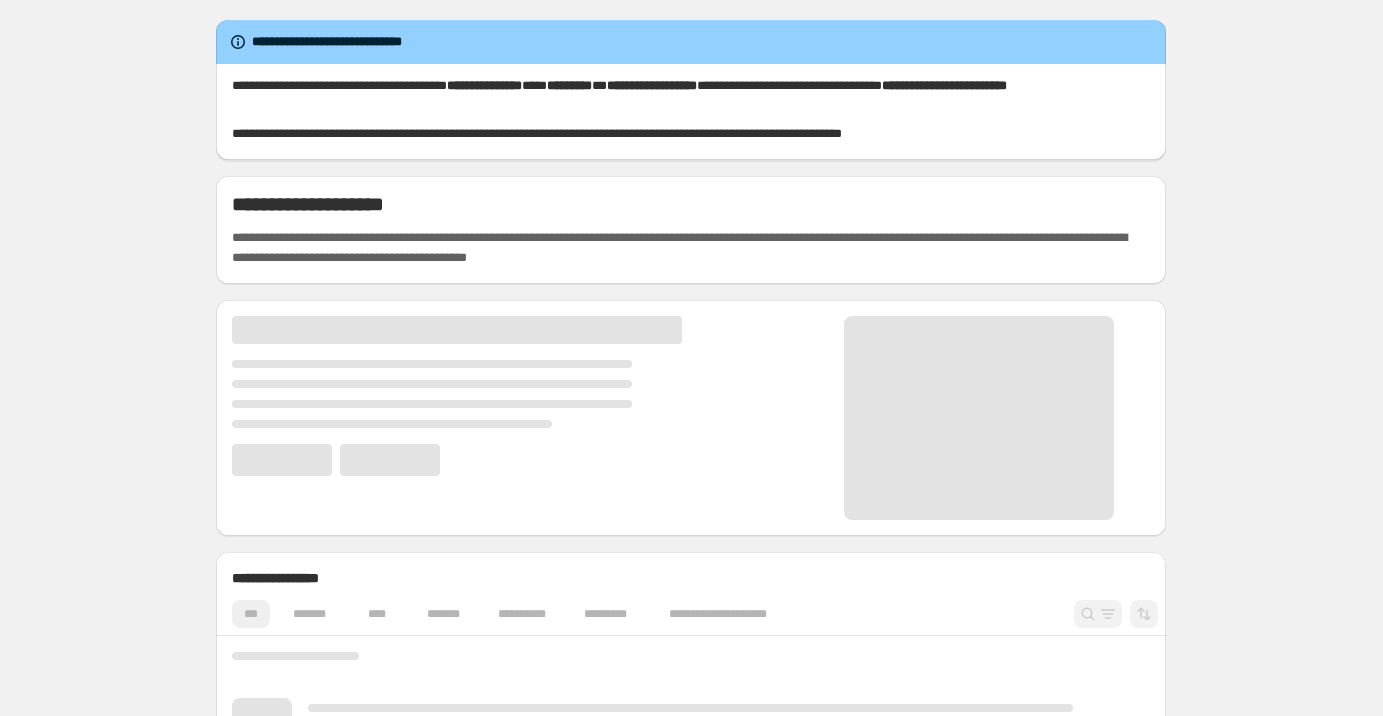 scroll, scrollTop: 0, scrollLeft: 0, axis: both 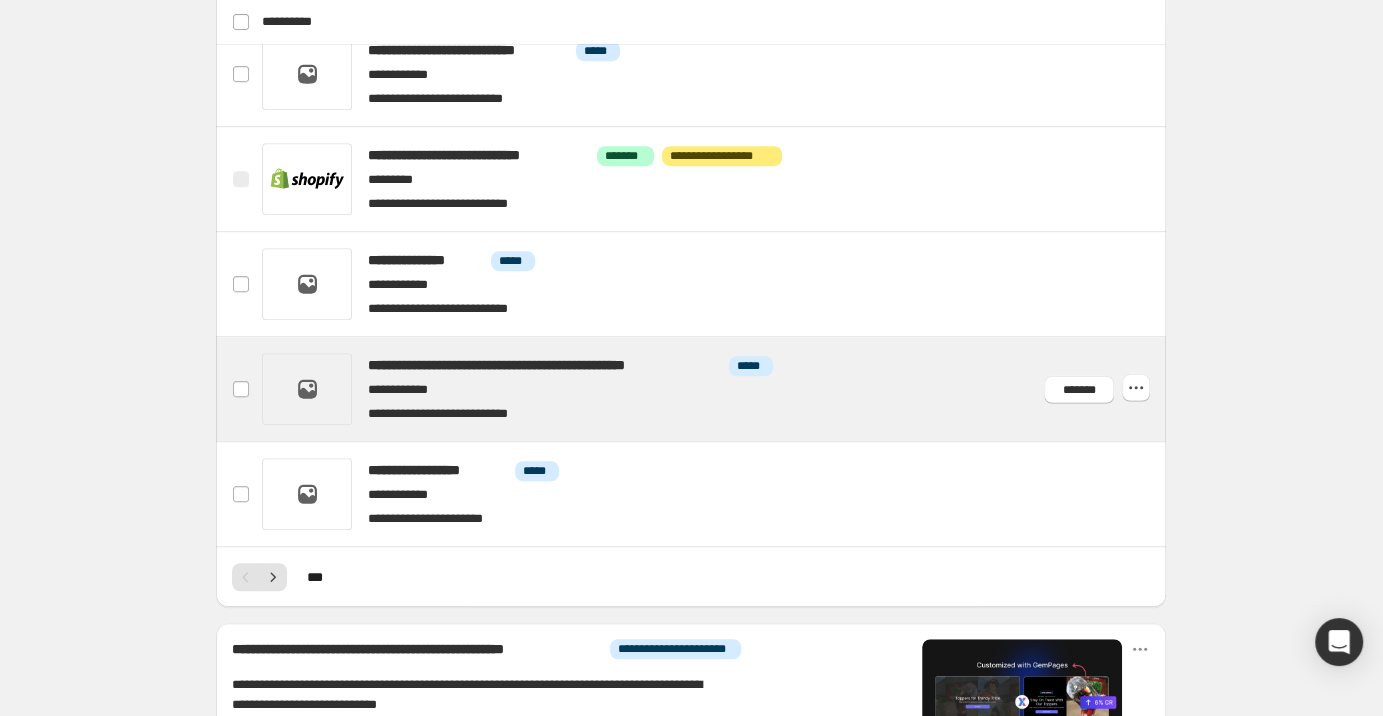 click at bounding box center (715, 389) 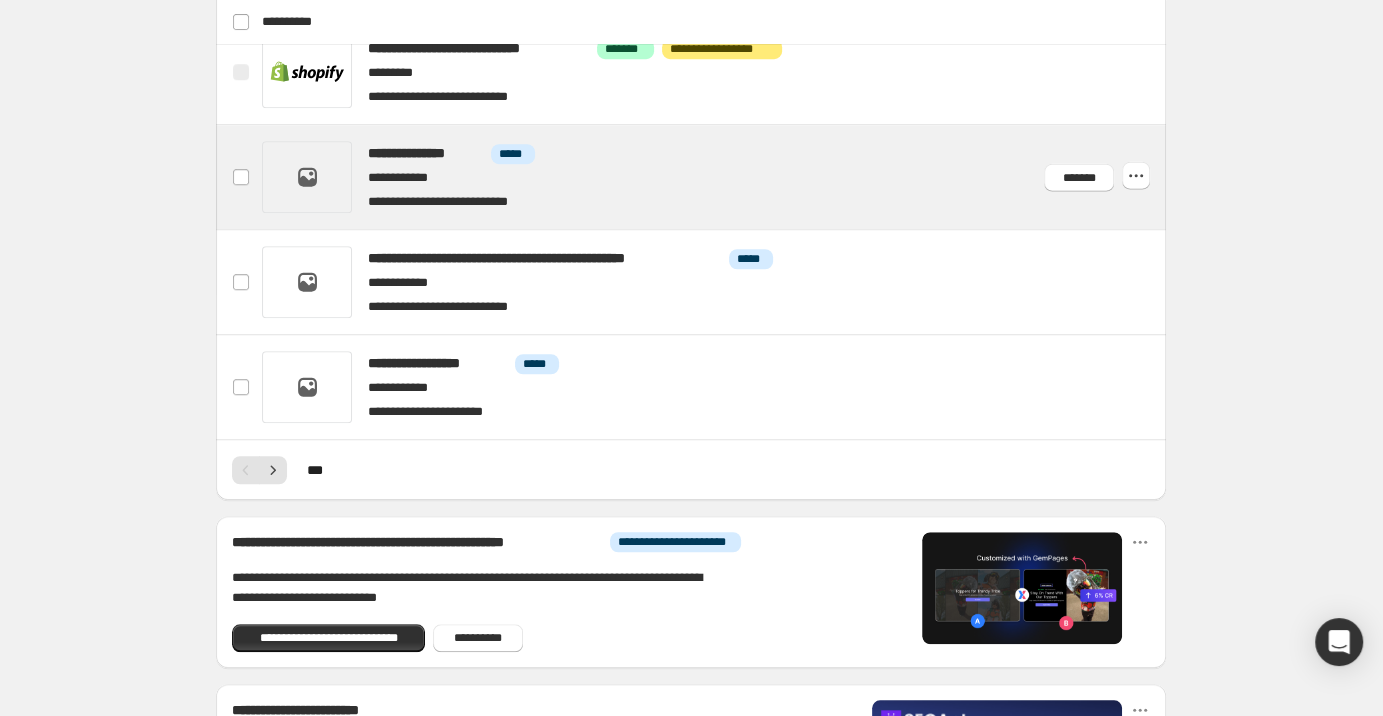 scroll, scrollTop: 959, scrollLeft: 0, axis: vertical 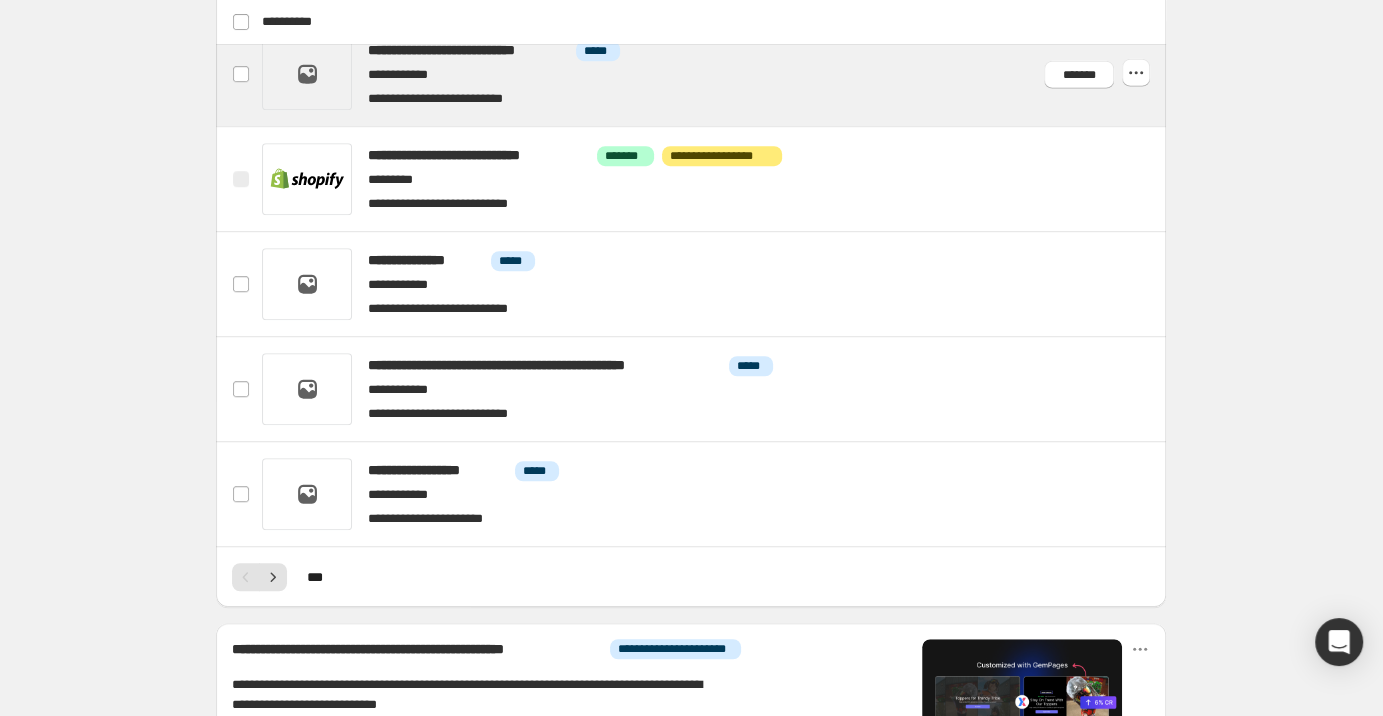 click at bounding box center [715, 74] 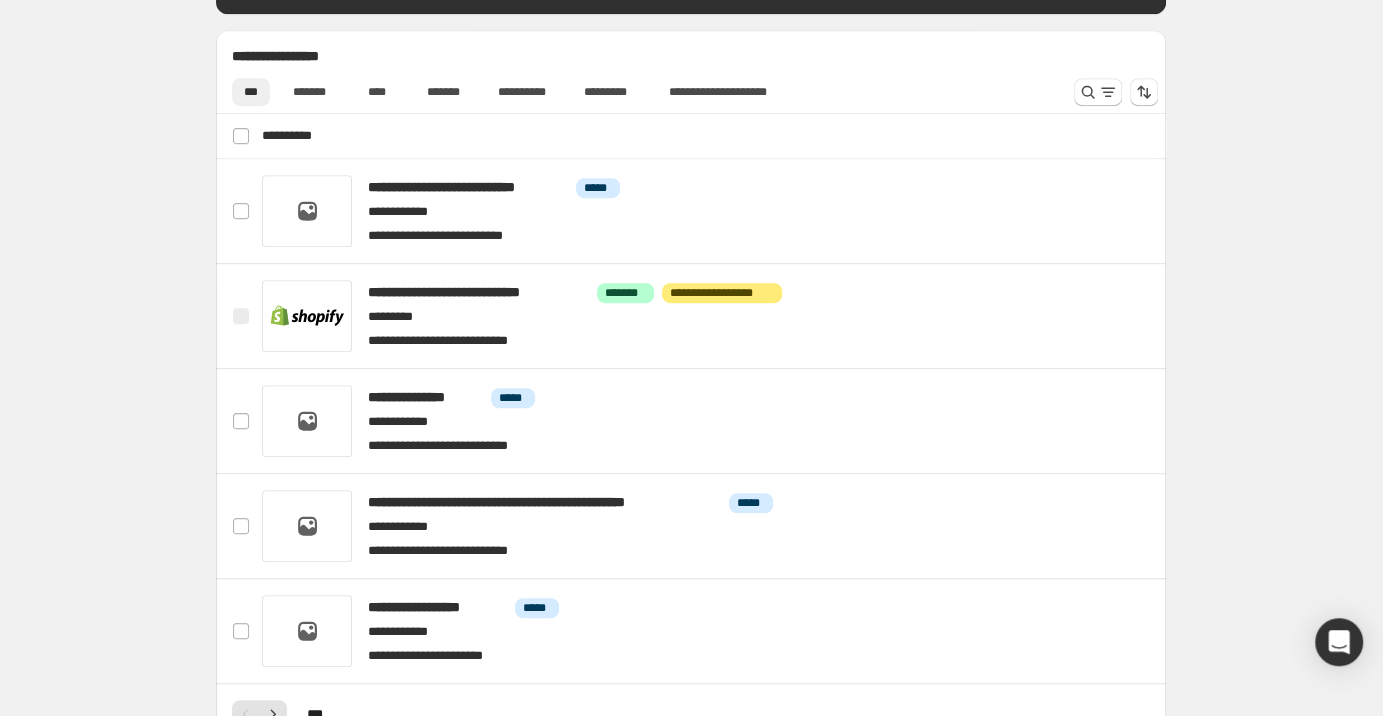 scroll, scrollTop: 852, scrollLeft: 0, axis: vertical 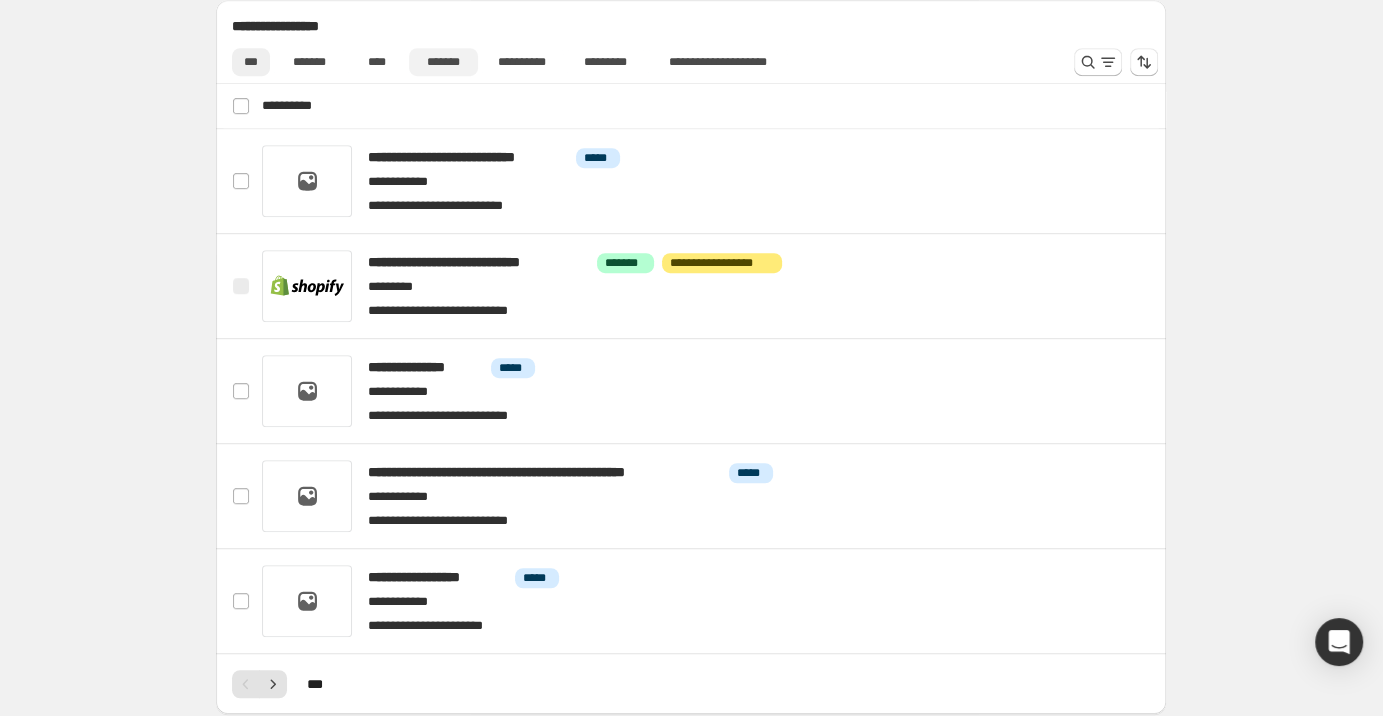 click on "*******" at bounding box center (443, 62) 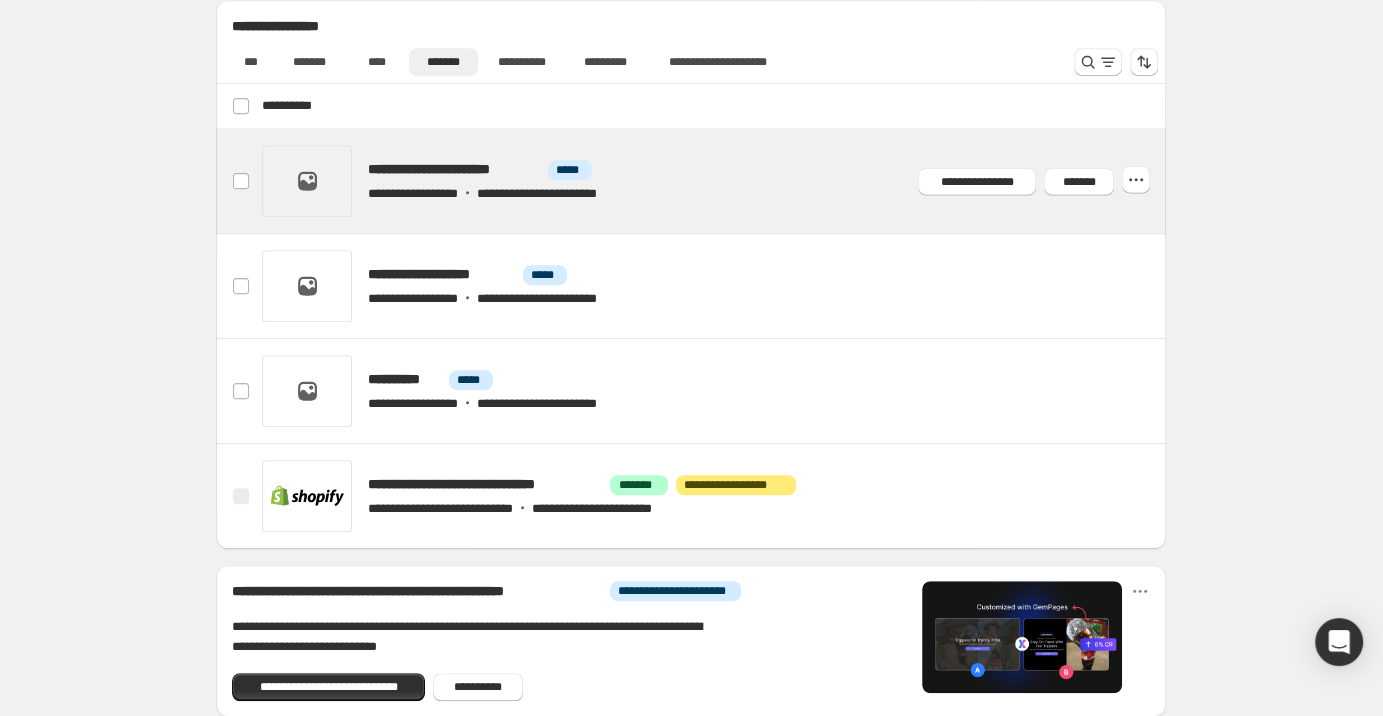 click at bounding box center [715, 181] 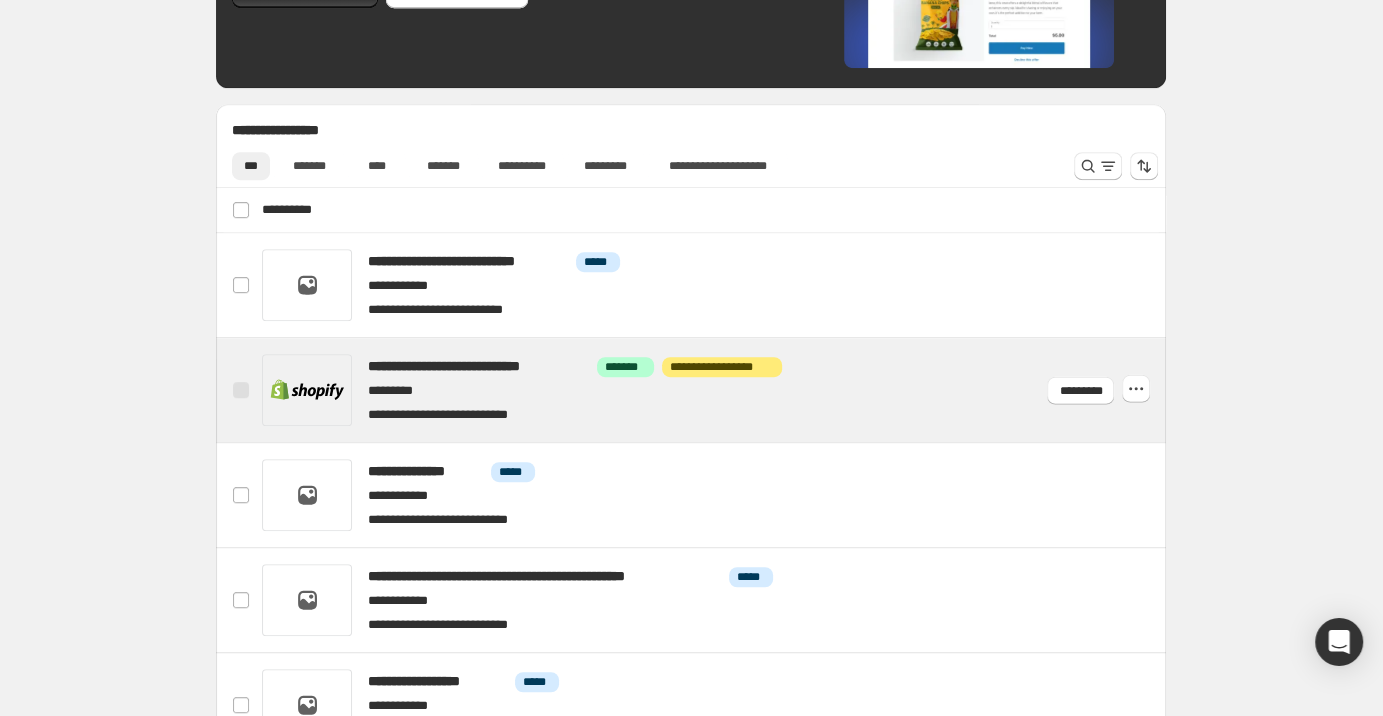 scroll, scrollTop: 852, scrollLeft: 0, axis: vertical 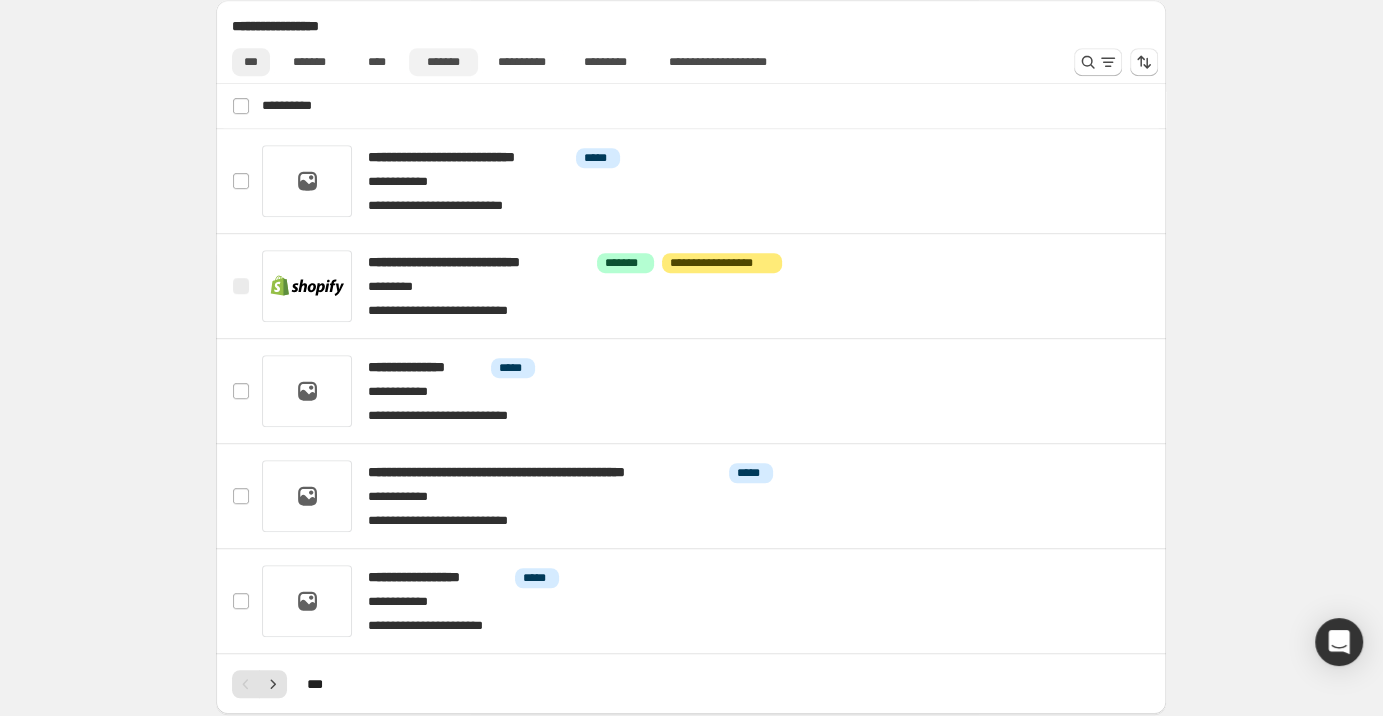 click on "*******" at bounding box center (443, 62) 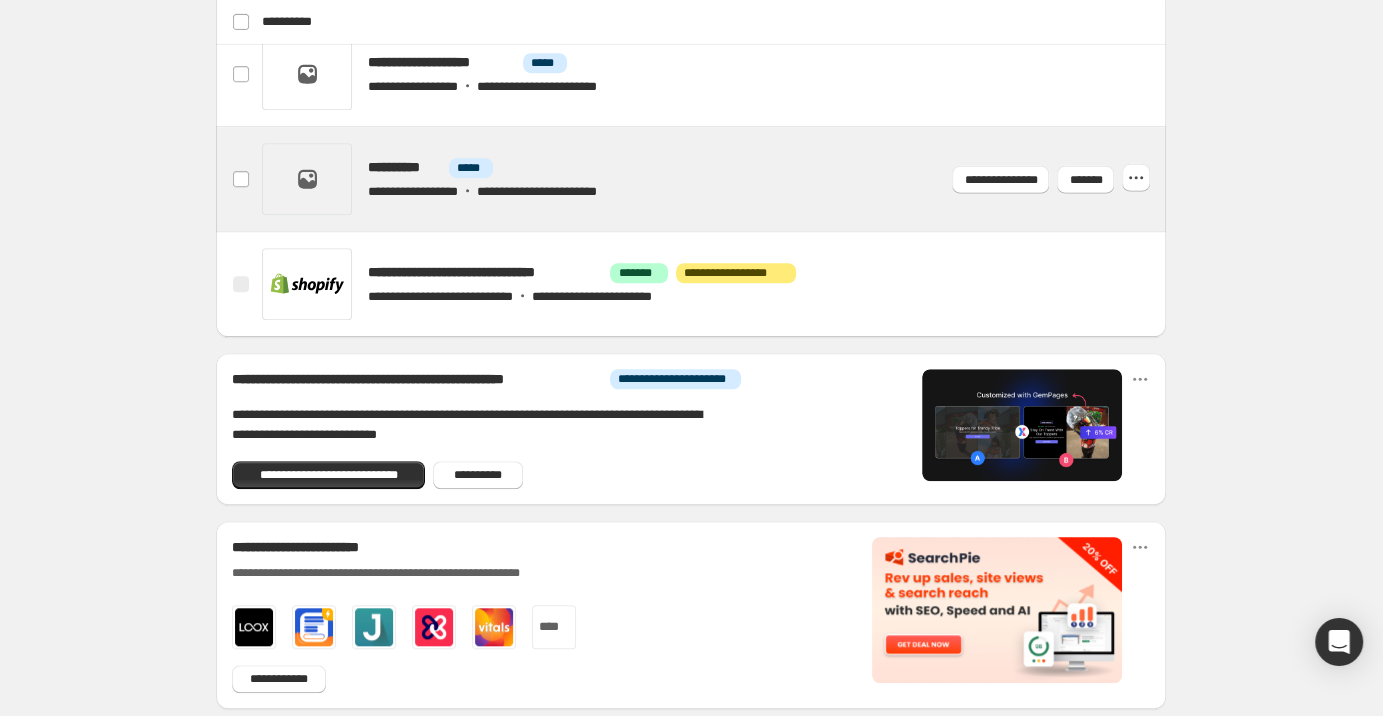 scroll, scrollTop: 1066, scrollLeft: 0, axis: vertical 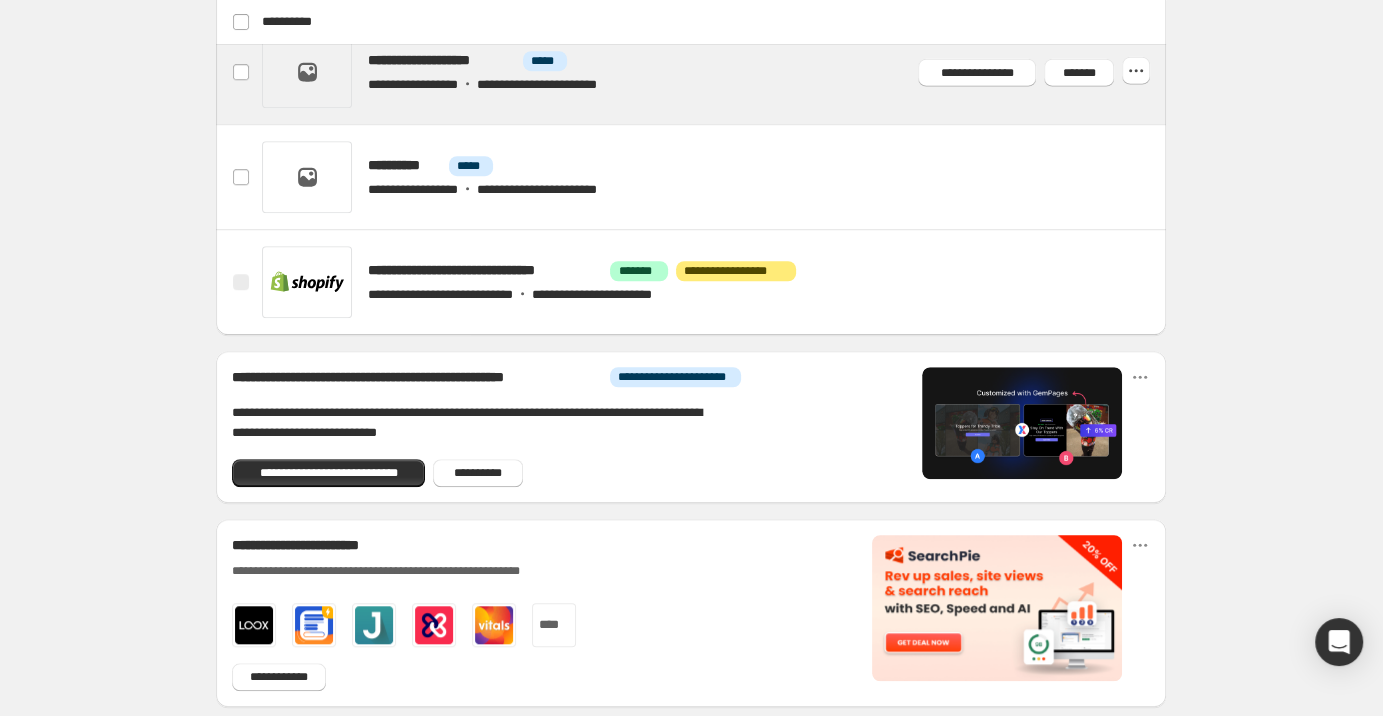 click at bounding box center (715, 72) 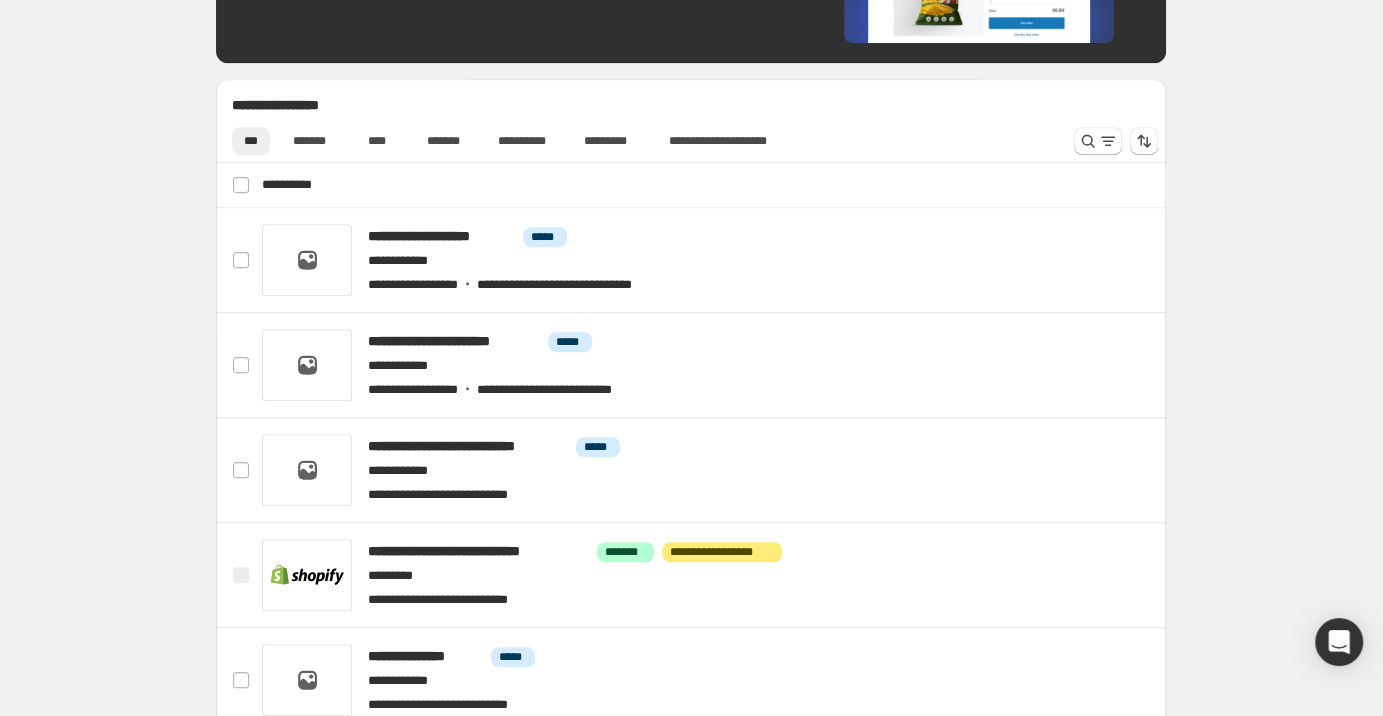 scroll, scrollTop: 779, scrollLeft: 0, axis: vertical 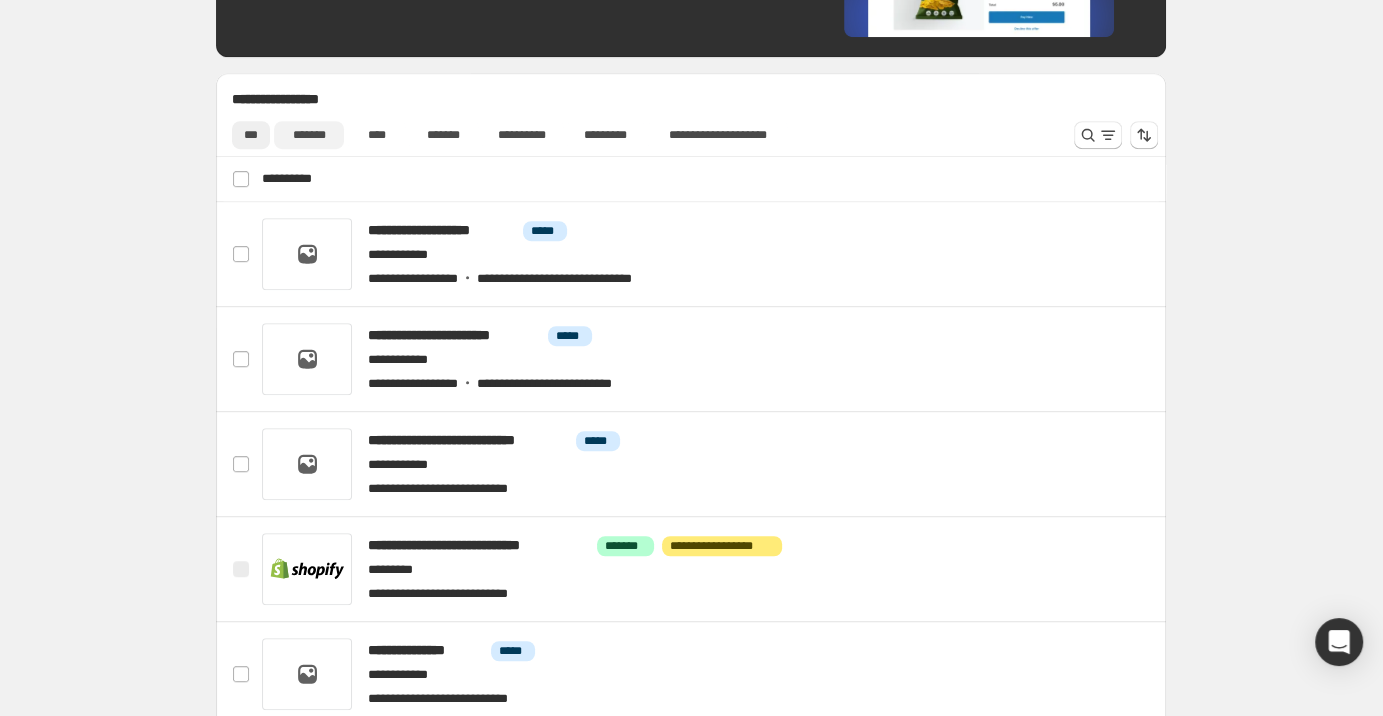 click on "*******" at bounding box center [308, 135] 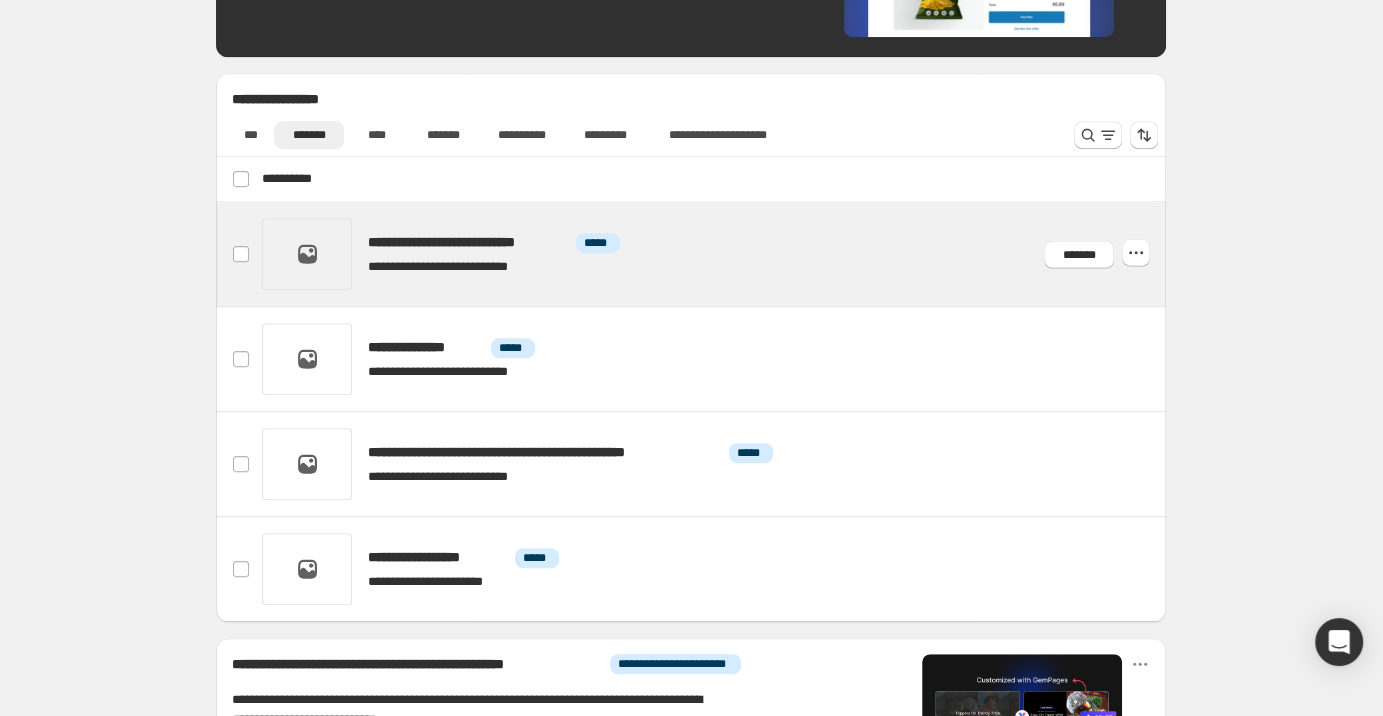 click at bounding box center [715, 254] 